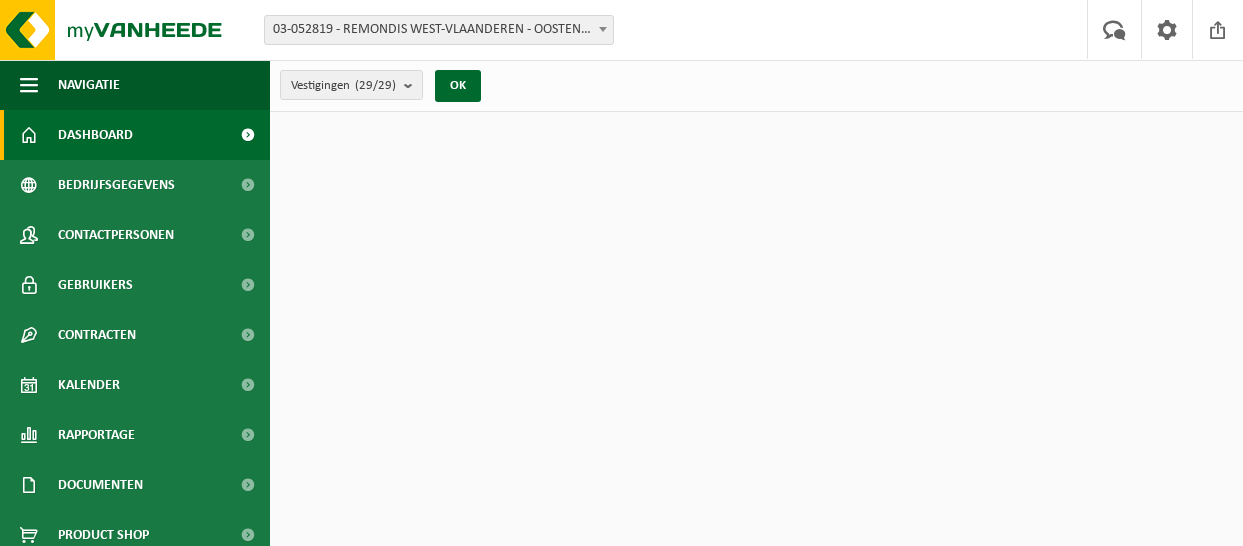 scroll, scrollTop: 0, scrollLeft: 0, axis: both 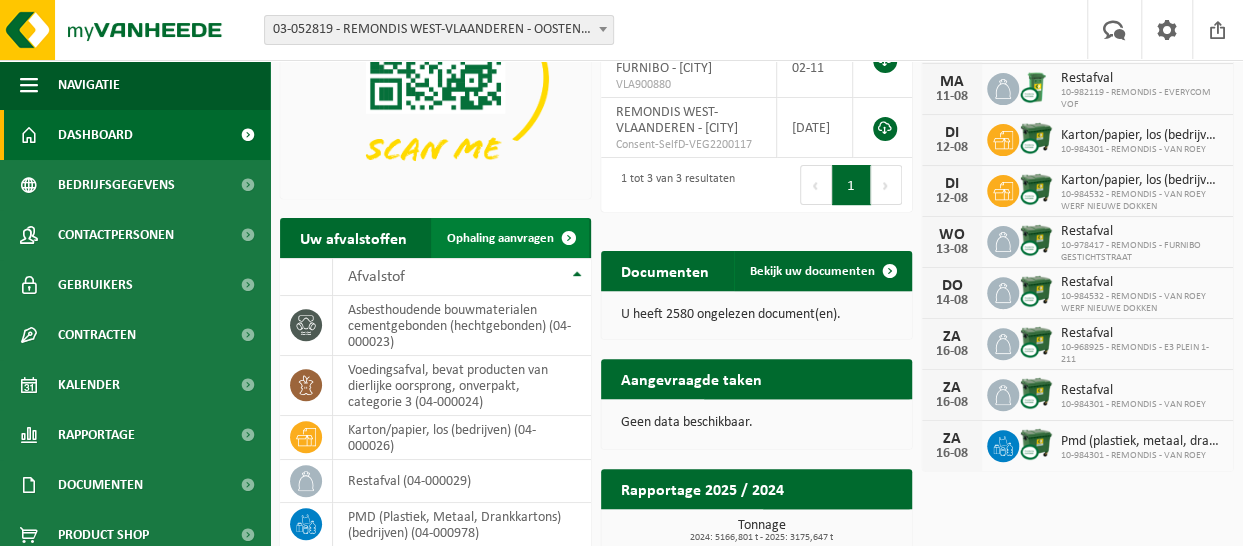 click at bounding box center (569, 238) 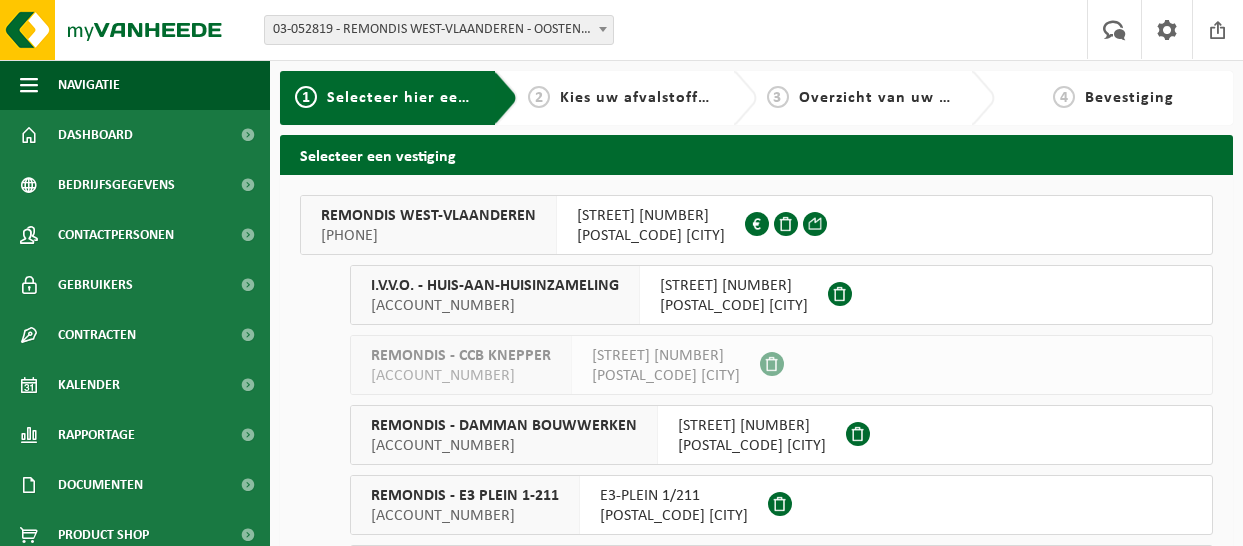 scroll, scrollTop: 0, scrollLeft: 0, axis: both 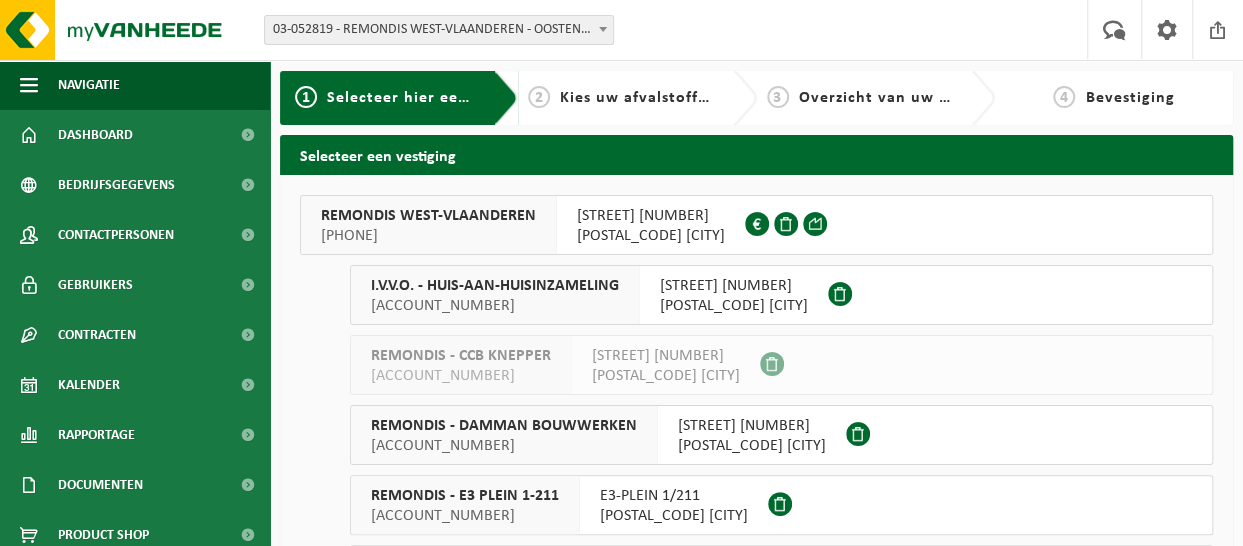 click on "REMONDIS WEST-VLAANDEREN" at bounding box center (428, 216) 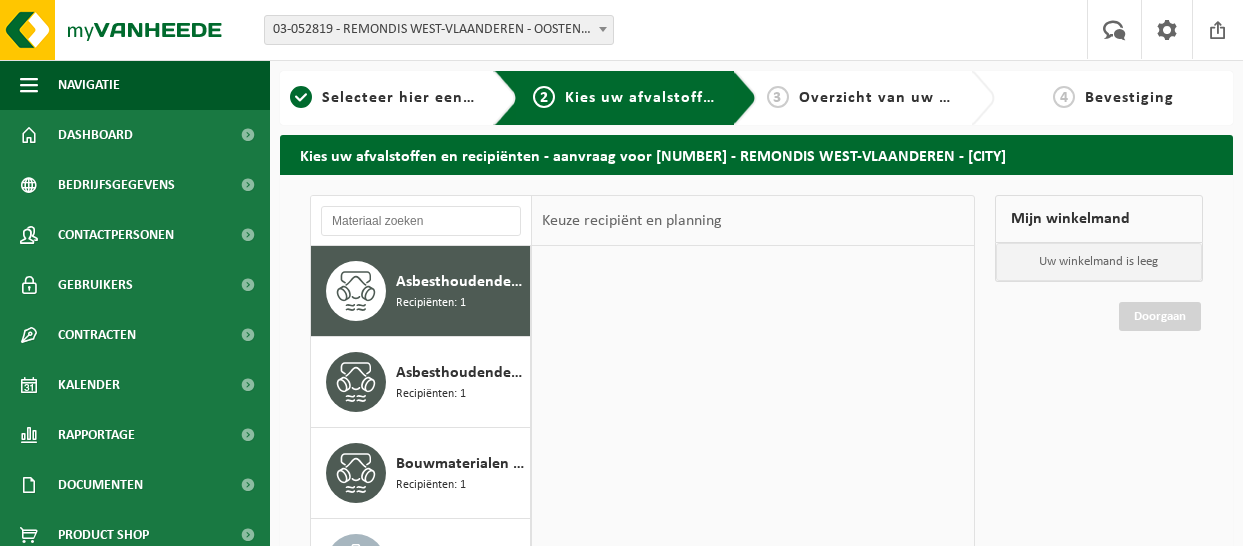 scroll, scrollTop: 0, scrollLeft: 0, axis: both 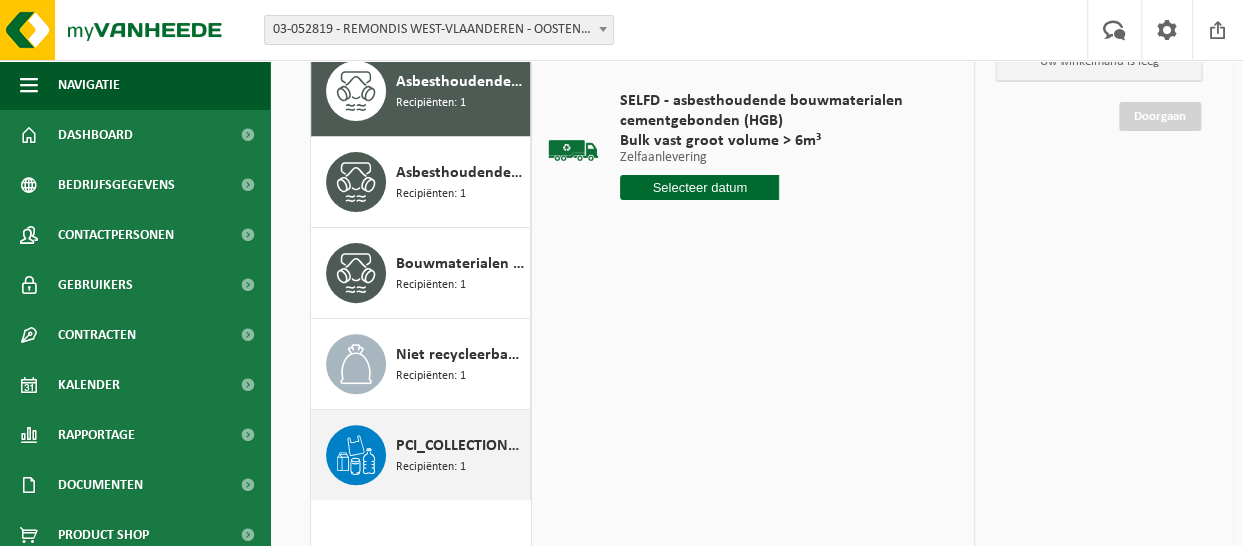 click on "PCI_COLLECTION_PMD_LOOSE" at bounding box center [460, 446] 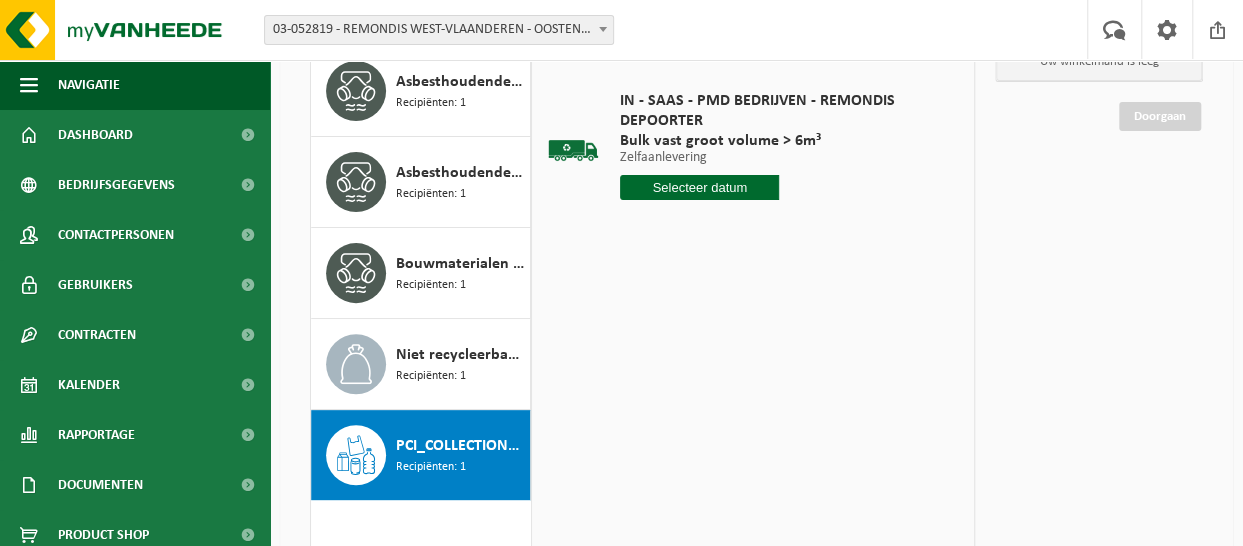 click at bounding box center [699, 187] 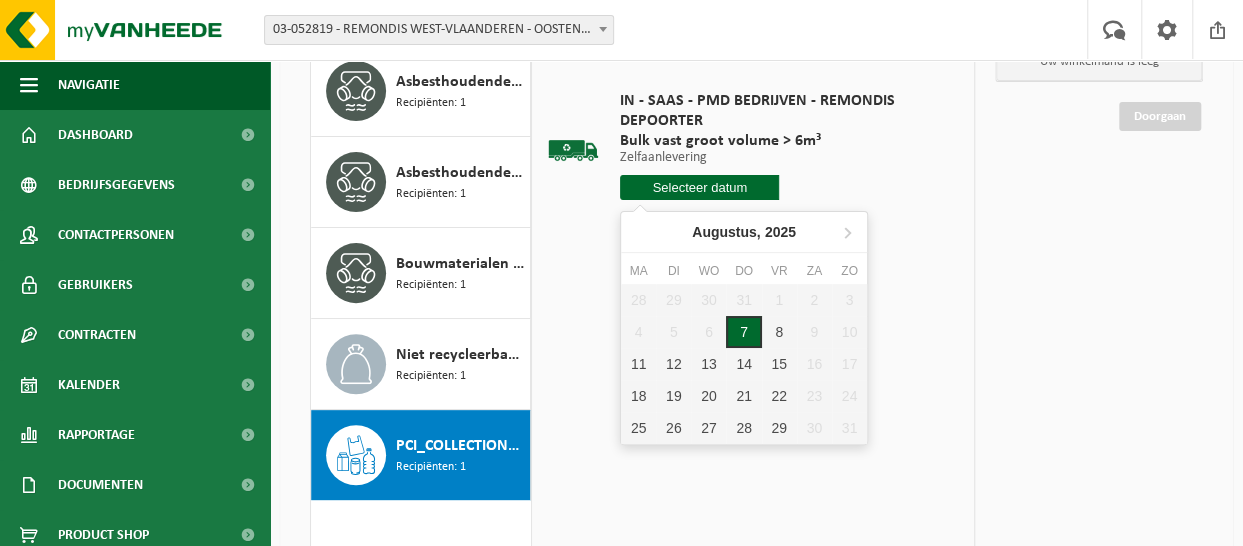 click on "7" at bounding box center (743, 332) 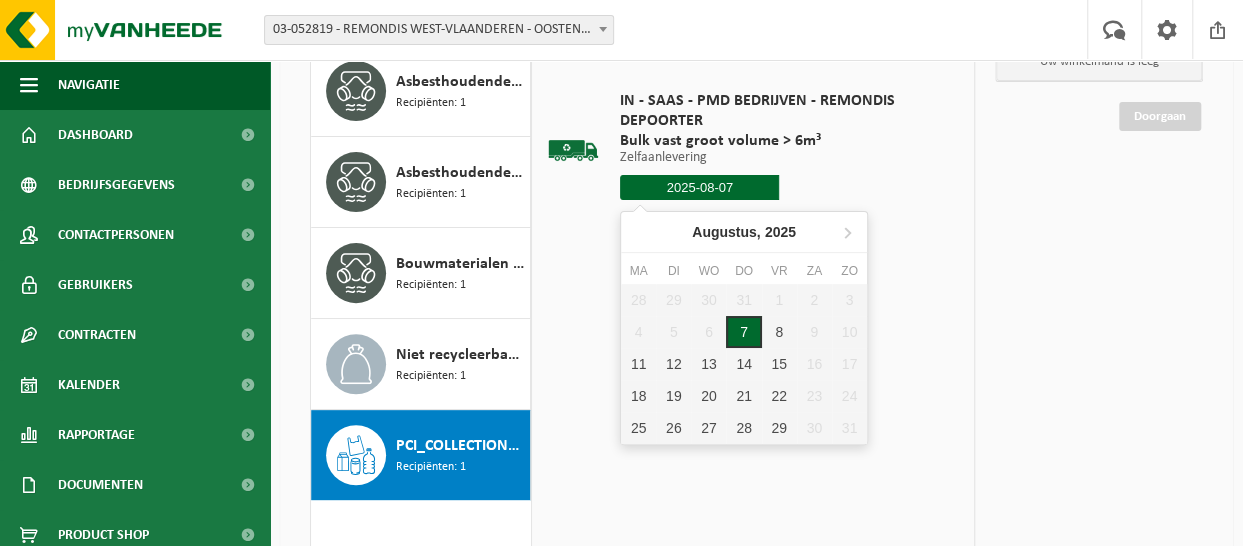 type on "Van 2025-08-07" 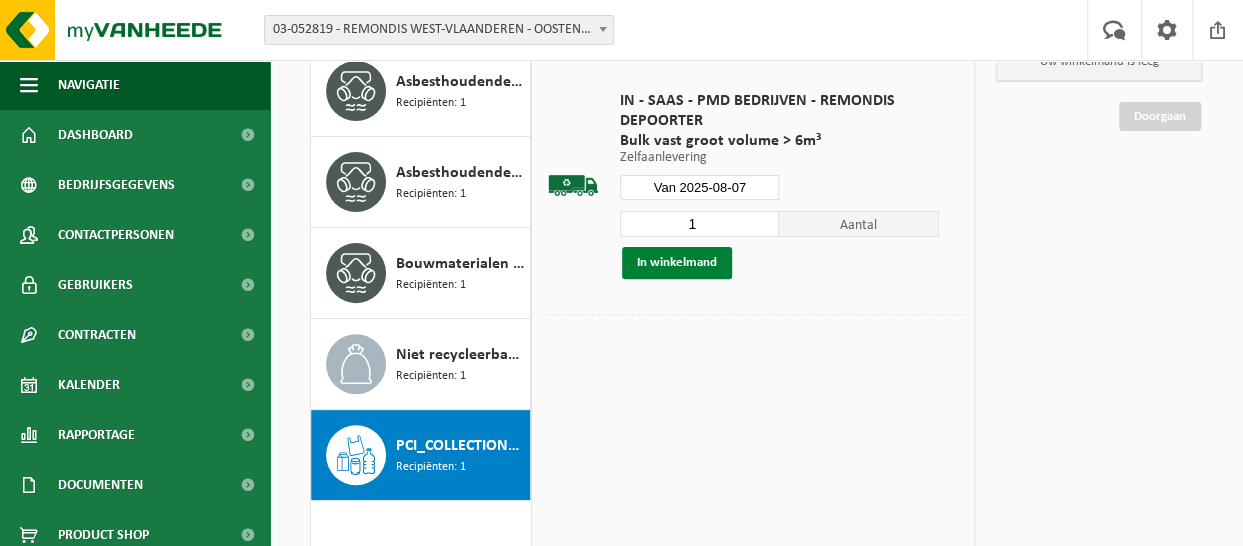 click on "In winkelmand" at bounding box center [677, 263] 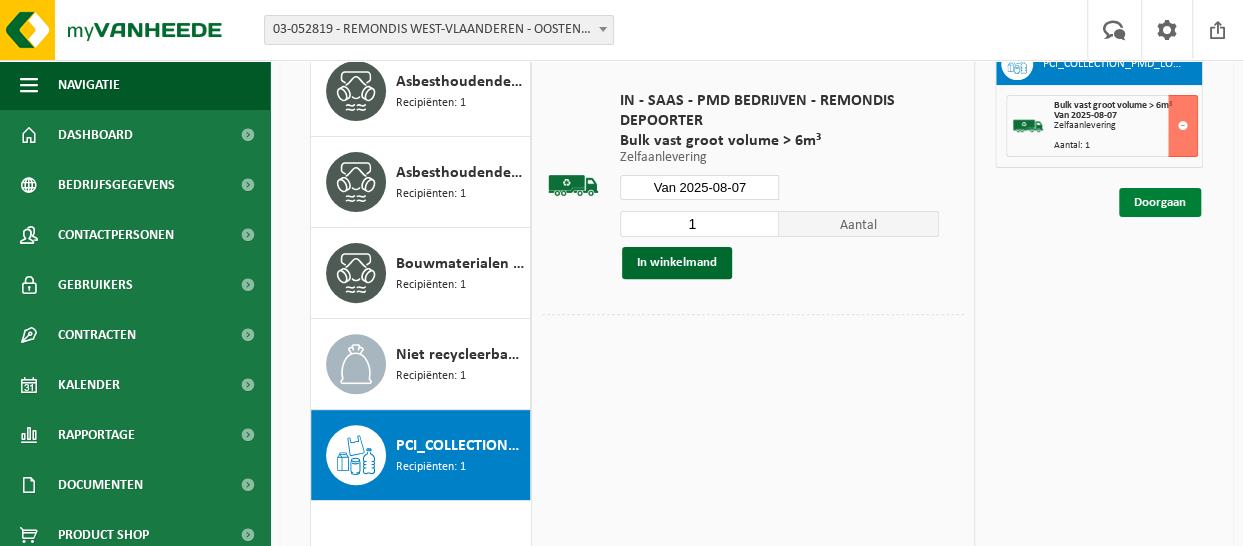 click on "Doorgaan" at bounding box center [1160, 202] 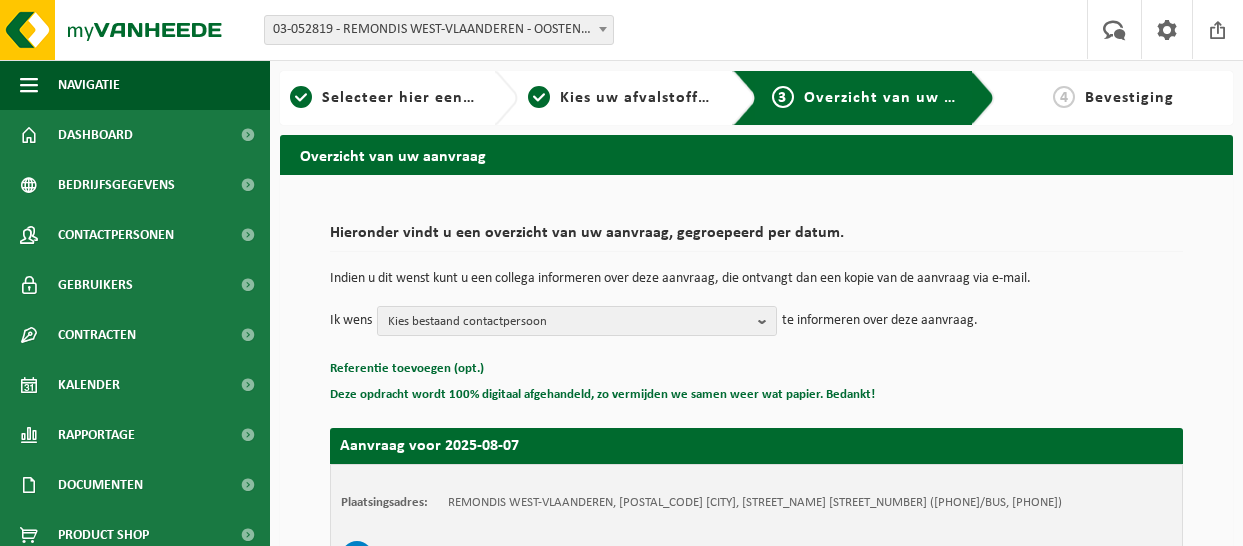 scroll, scrollTop: 0, scrollLeft: 0, axis: both 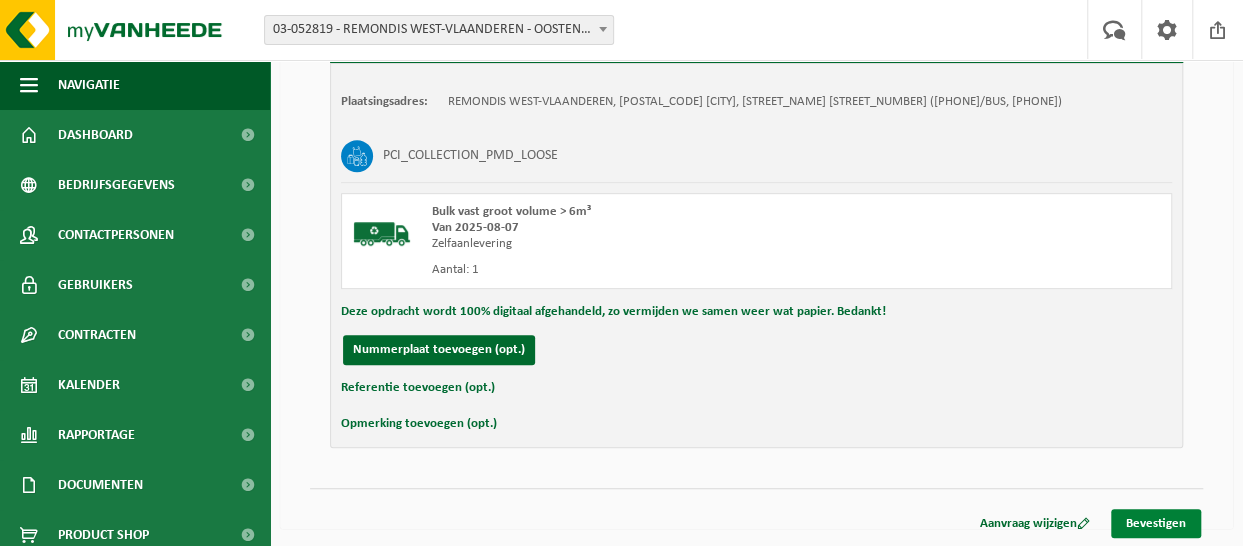 click on "Bevestigen" at bounding box center (1156, 523) 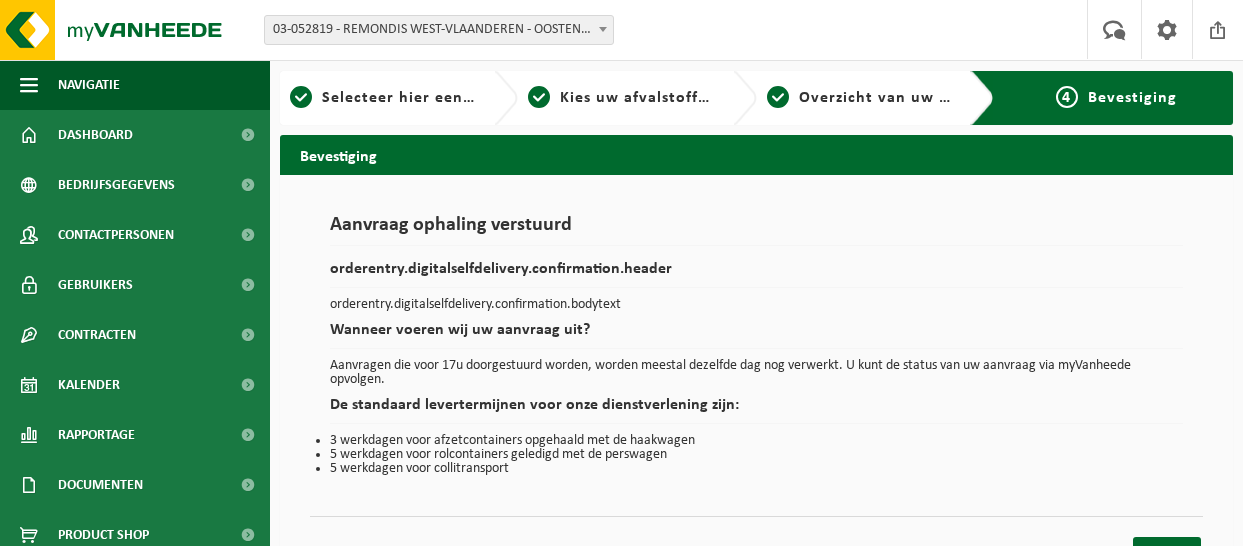 scroll, scrollTop: 0, scrollLeft: 0, axis: both 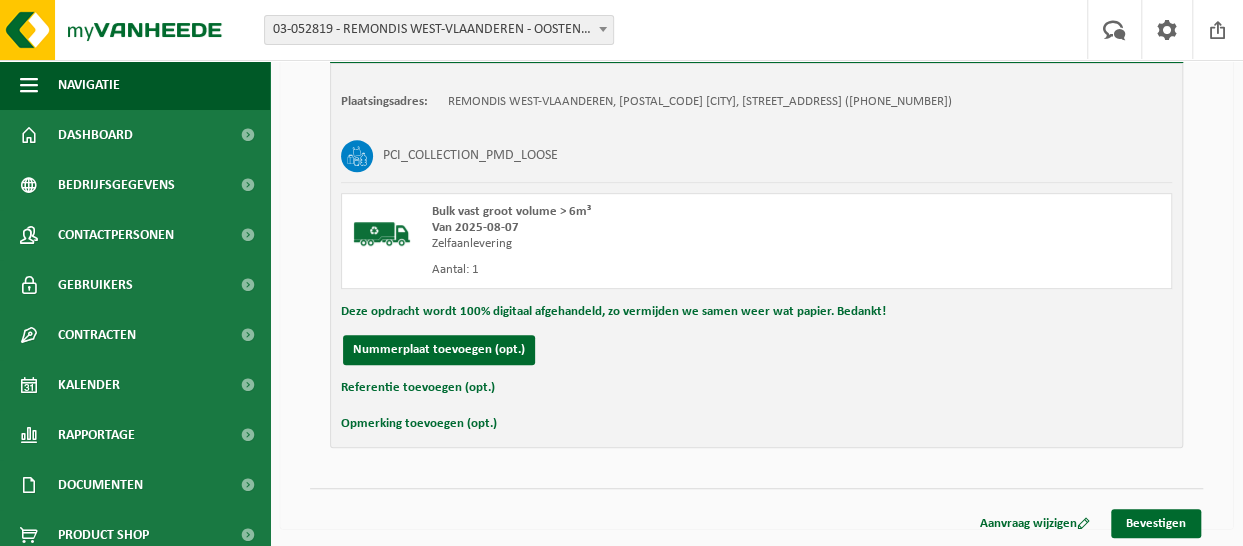 click on "Hieronder vindt u een overzicht van uw aanvraag, gegroepeerd per datum.              Indien u dit wenst kunt u een collega informeren over deze aanvraag, die ontvangt dan een kopie van de aanvraag via e-mail.           Ik wens        Kies bestaand contactpersoon                   Alles selecteren Alles deselecteren         Louis Cuypers ( louis.cuypers@remondis.com )         MARK DEPOORTER ( mark.depoorter@remondis.com )         RIK DEPOORTER ( rik.depoorter@remondis.com )         ARNE HAP ( arne.hap@remondis.com )         BOEKHOUDING REMONDIS DEPOORTER ( boekhouding@remondiswestvlaanderen.be )         Pascale Seghers ( pascale.seghers@remondis.com )         KYANA VERBEKE ( kyana.verbeke@remondis.com )         MICHIEL VERVAELE ( michiel.vervaele@remondis.com )              te informeren over deze aanvraag.               Referentie toevoegen (opt.)         Deze opdracht wordt 100% digitaal afgehandeld, zo vermijden we samen weer wat papier. Bedankt!             Aanvraag voor 2025-08-07" at bounding box center (756, 151) 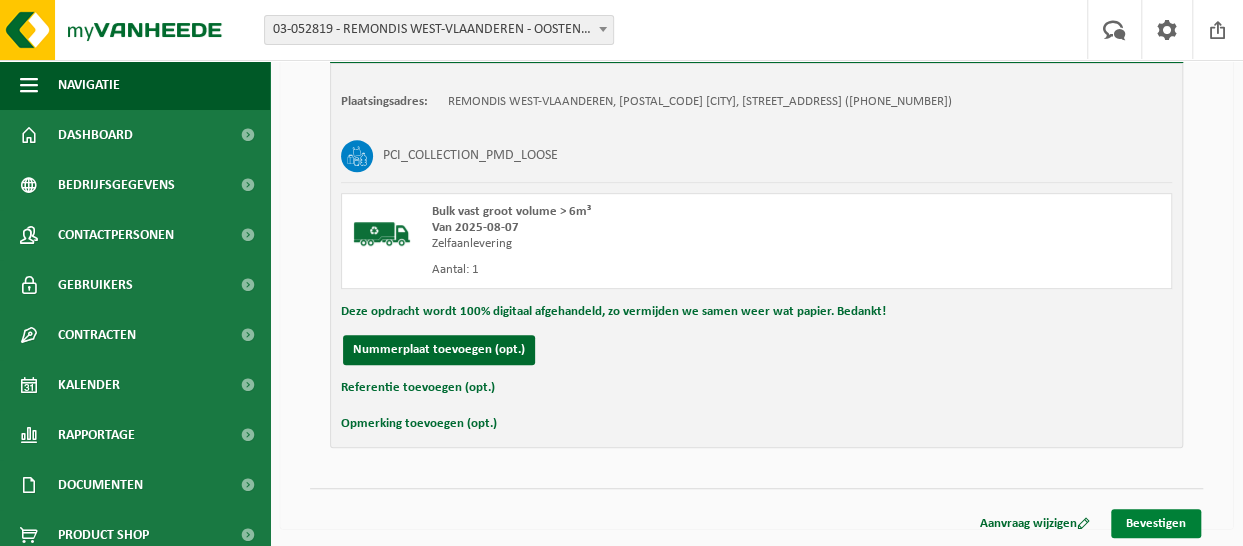 click on "Bevestigen" at bounding box center (1156, 523) 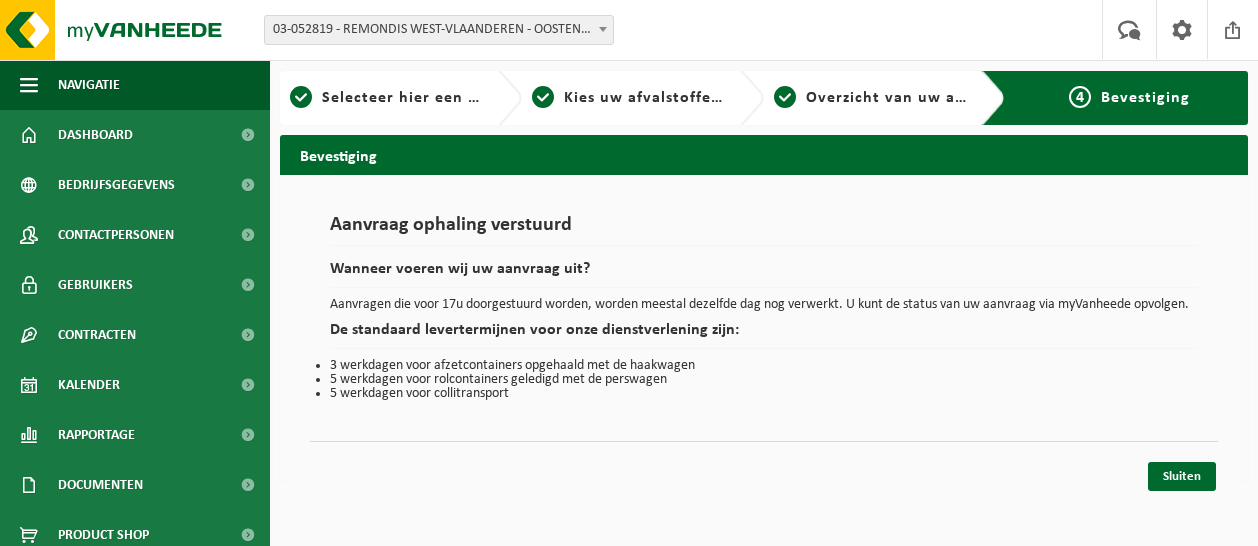 scroll, scrollTop: 0, scrollLeft: 0, axis: both 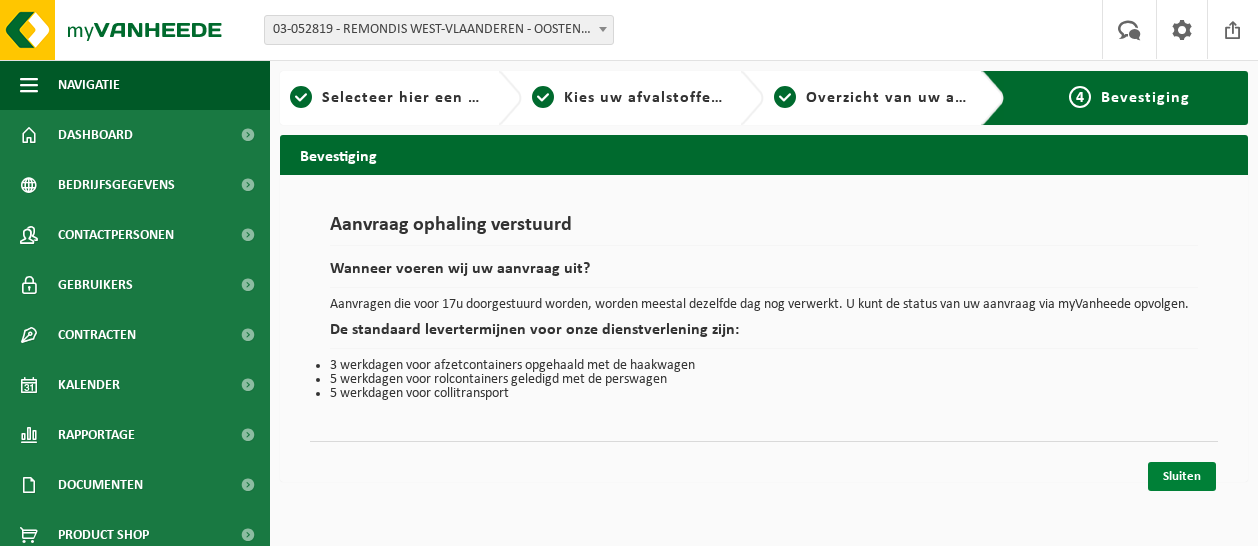 click on "Sluiten" at bounding box center [1182, 476] 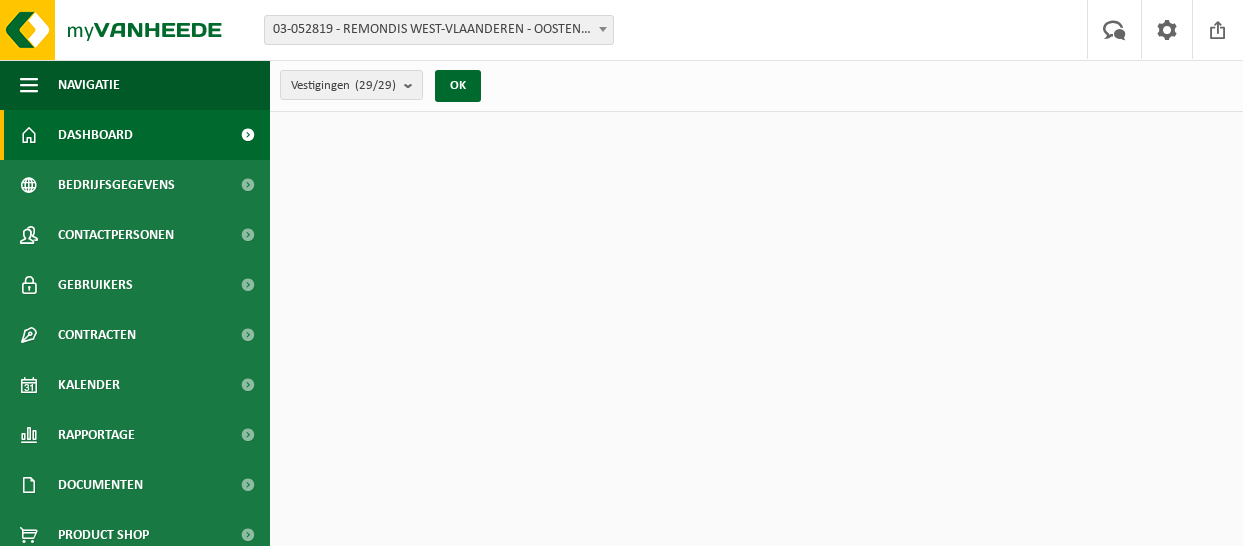 scroll, scrollTop: 0, scrollLeft: 0, axis: both 